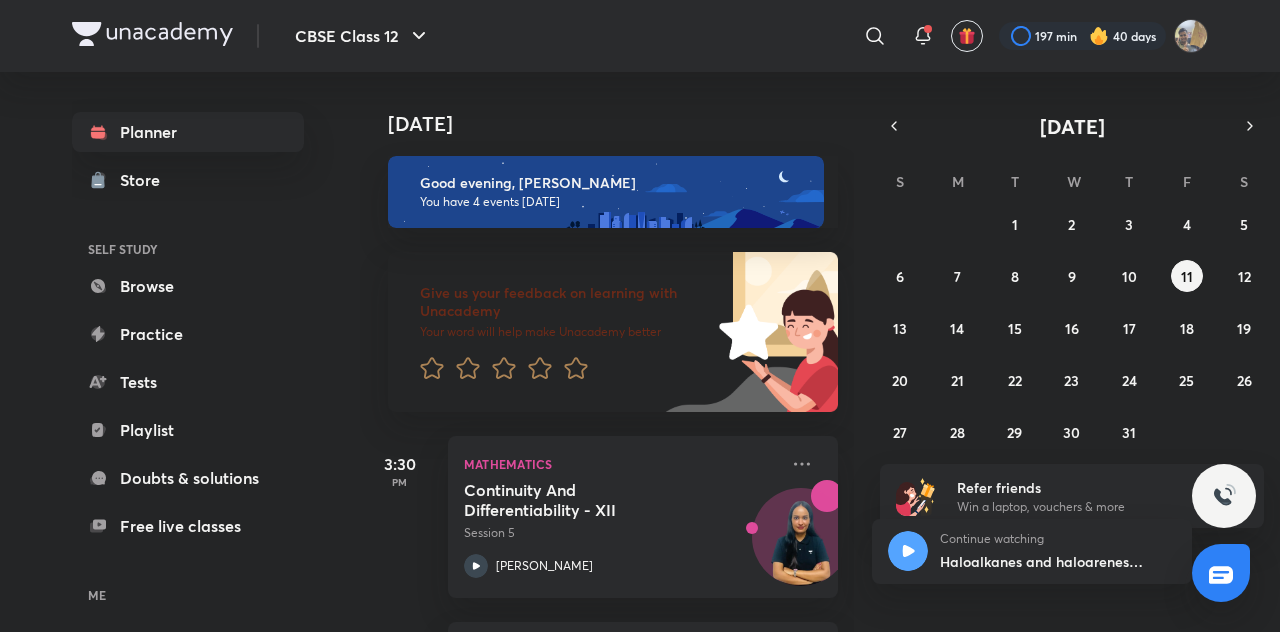 scroll, scrollTop: 0, scrollLeft: 0, axis: both 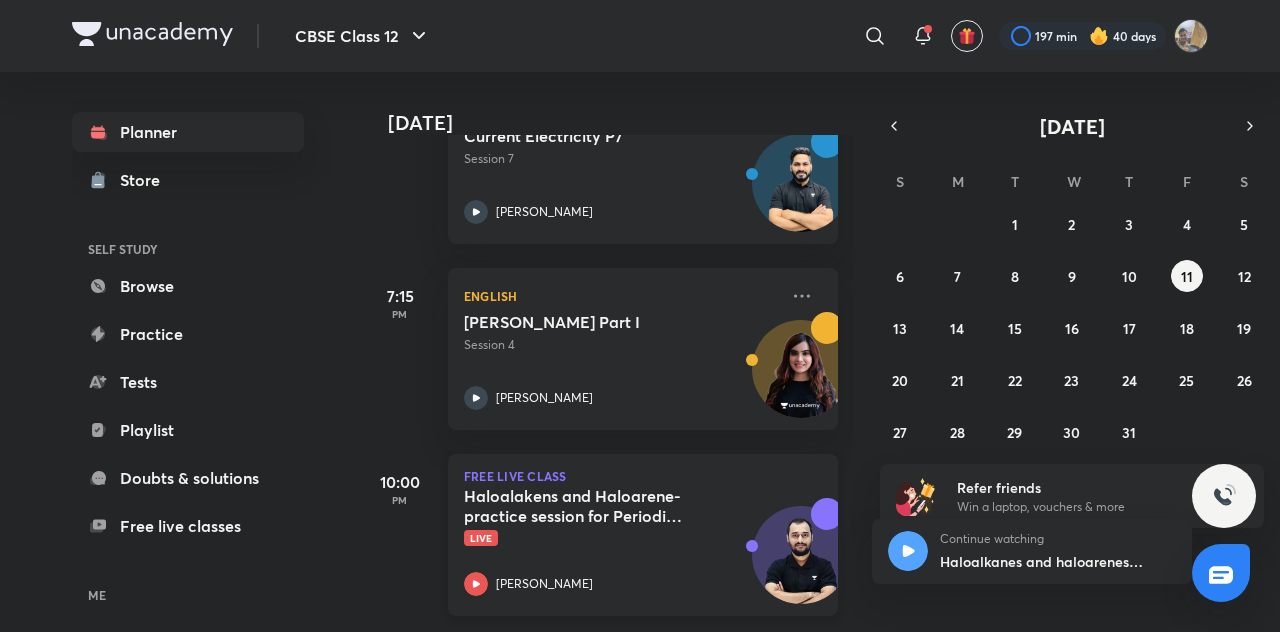 click on "Haloalakens and Haloarene- practice session for Periodic test 💥" at bounding box center (588, 506) 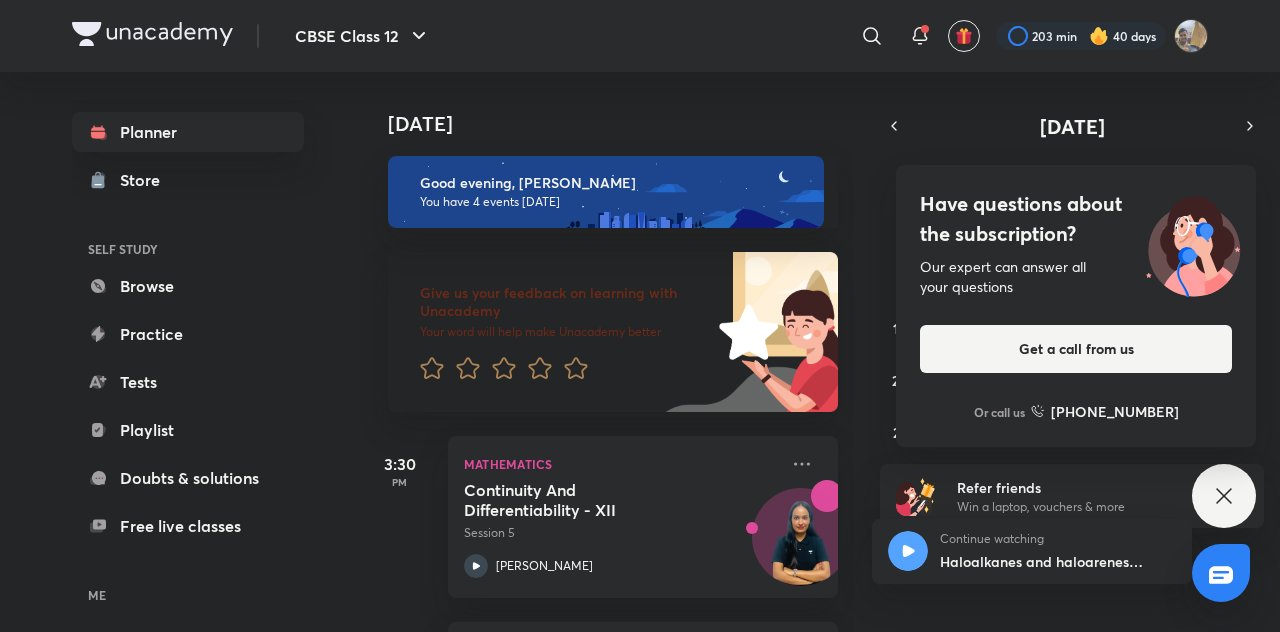 scroll, scrollTop: 0, scrollLeft: 0, axis: both 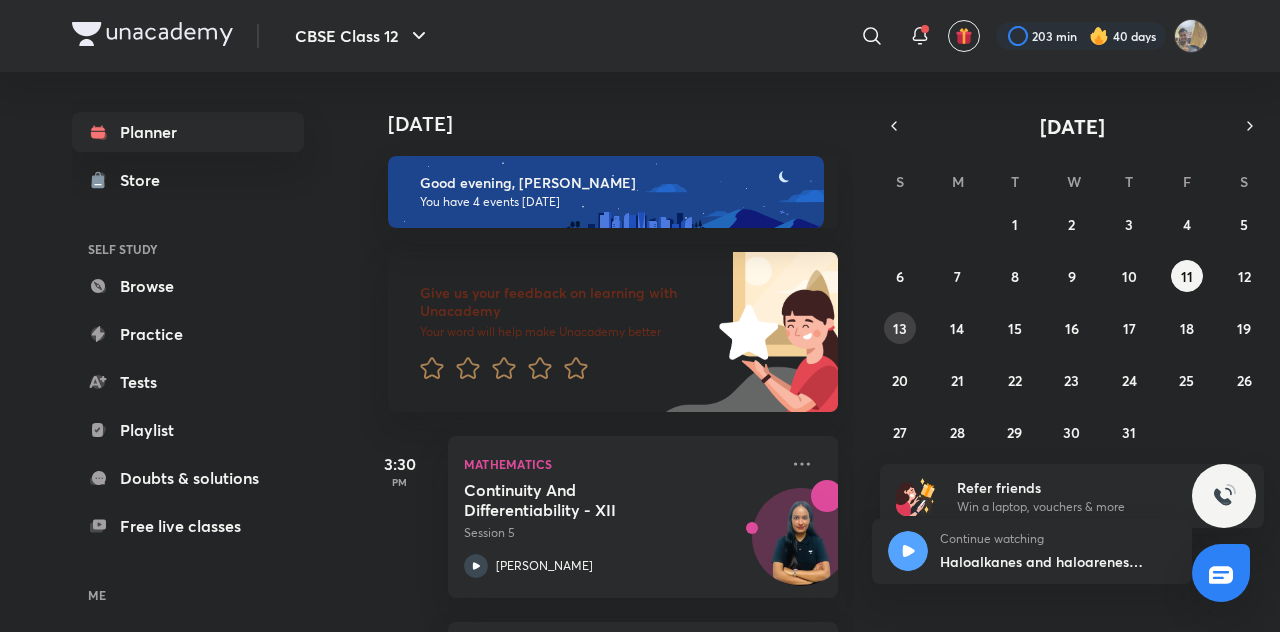 click on "13" at bounding box center (900, 328) 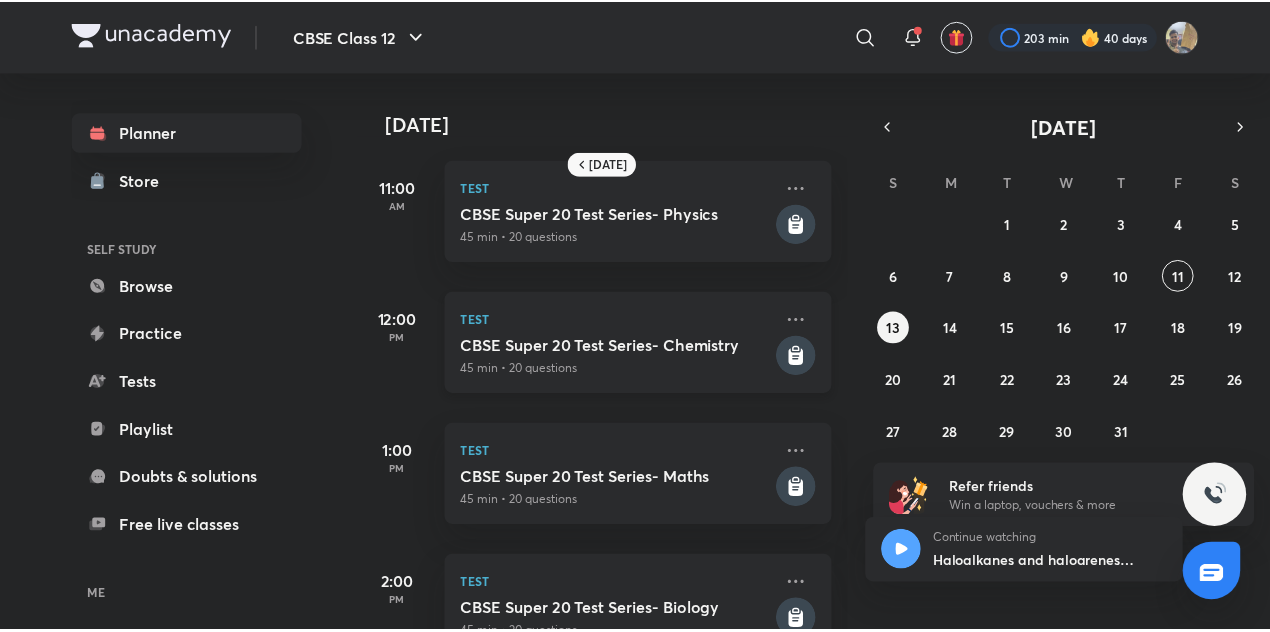 scroll, scrollTop: 63, scrollLeft: 0, axis: vertical 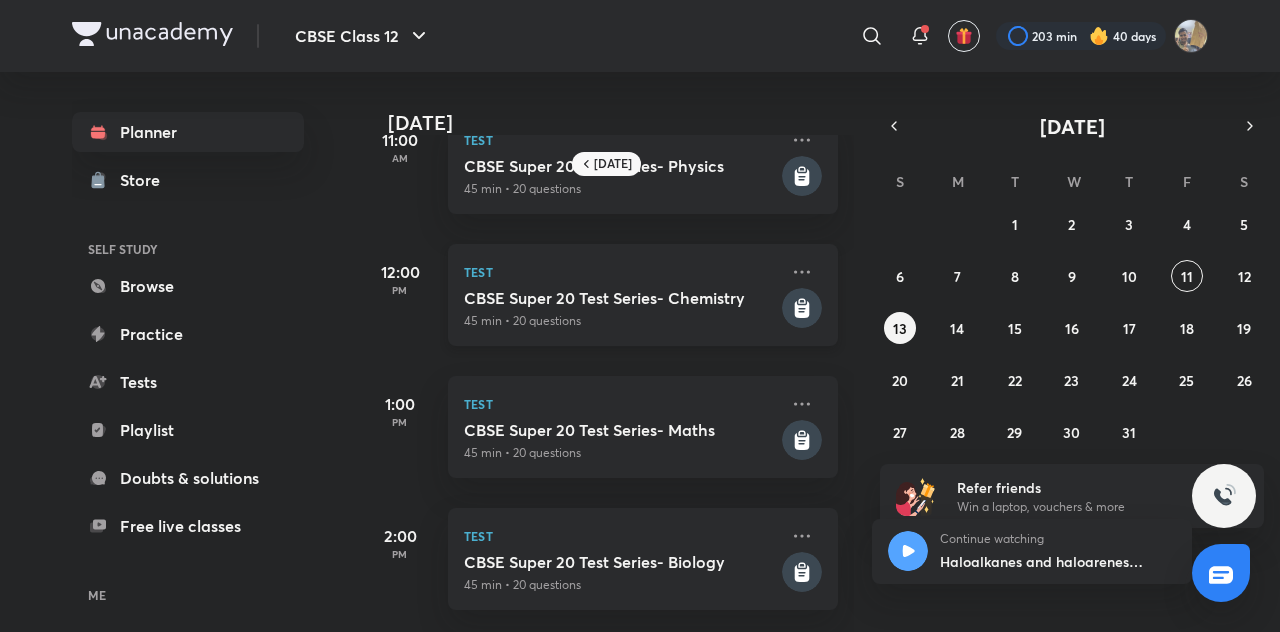 click on "45 min • 20 questions" at bounding box center (621, 321) 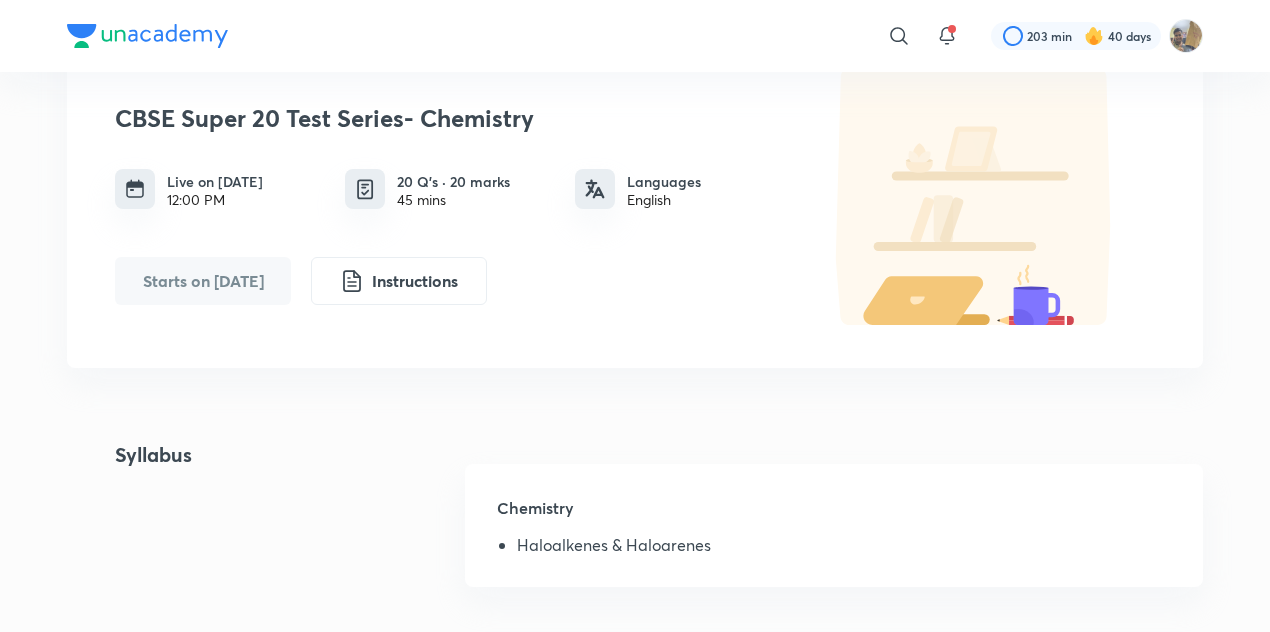 scroll, scrollTop: 117, scrollLeft: 0, axis: vertical 